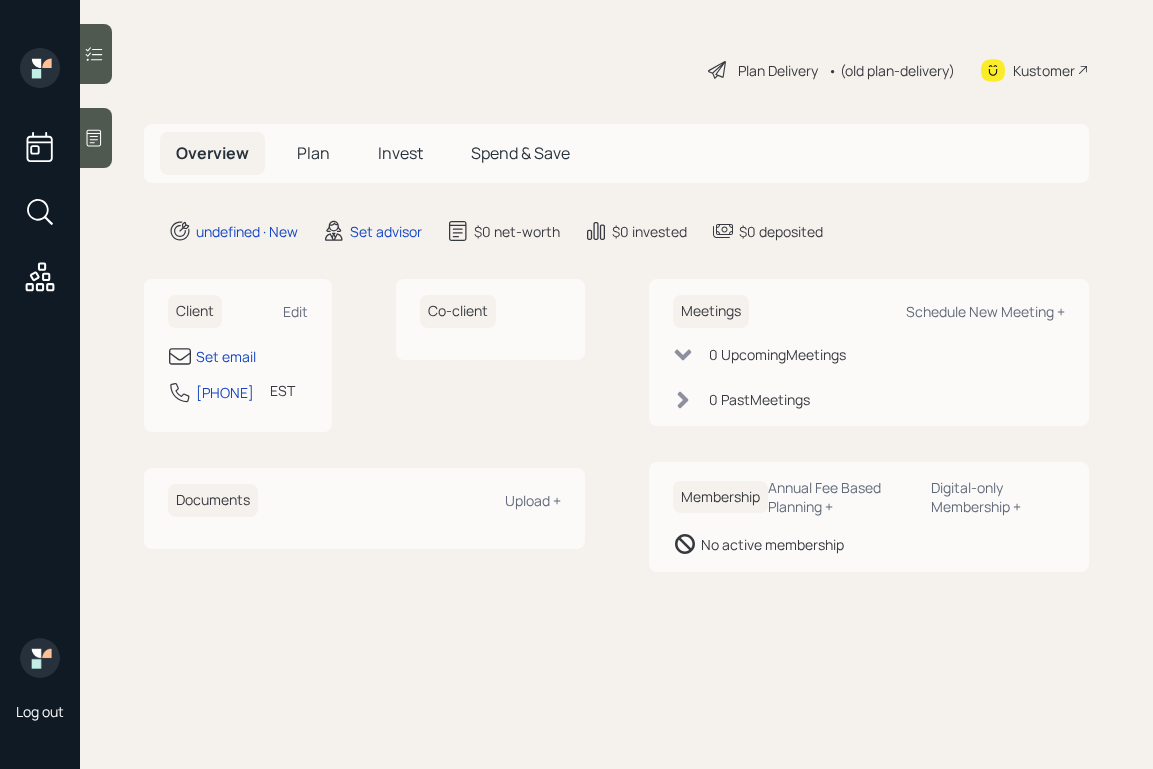 scroll, scrollTop: 0, scrollLeft: 0, axis: both 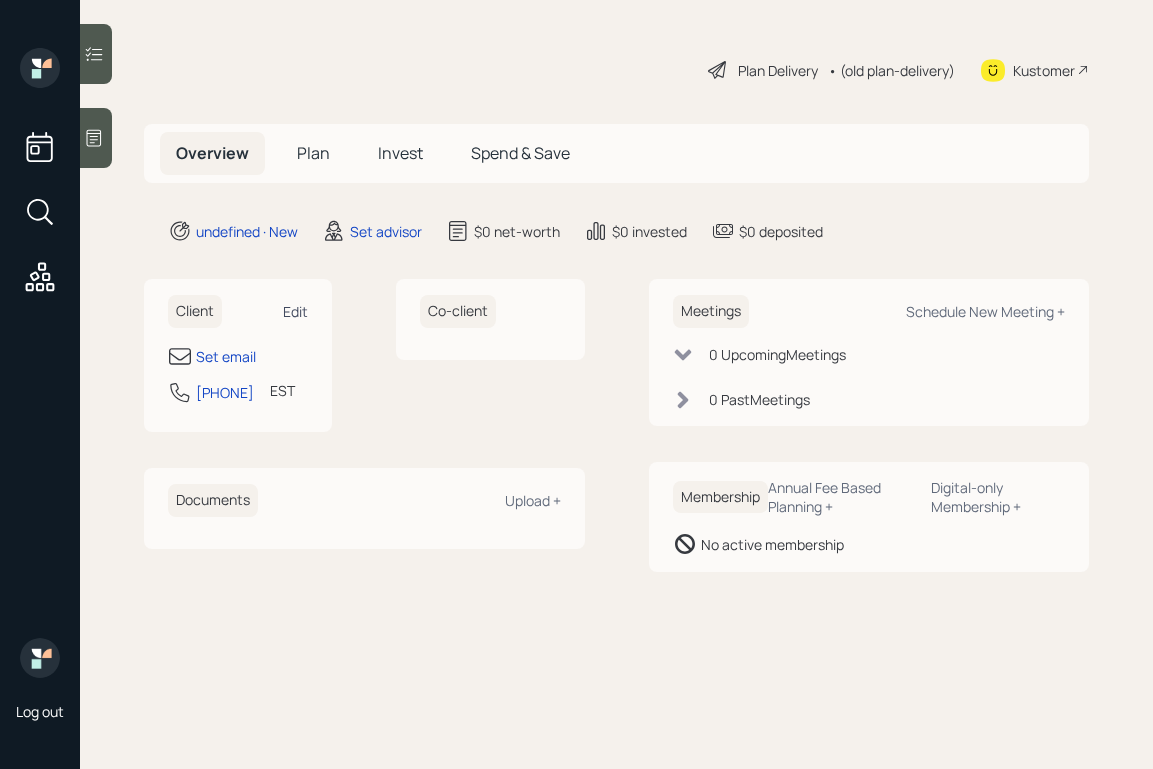 click on "Edit" at bounding box center (295, 311) 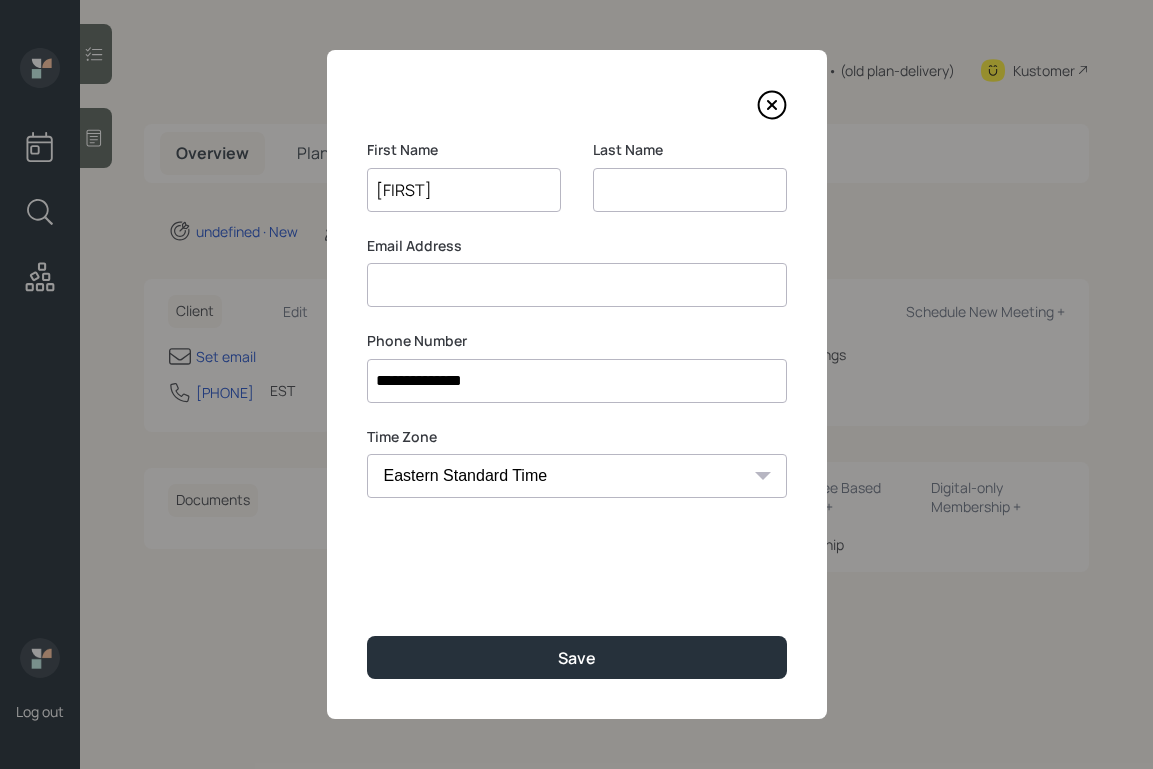 type on "[FIRST]" 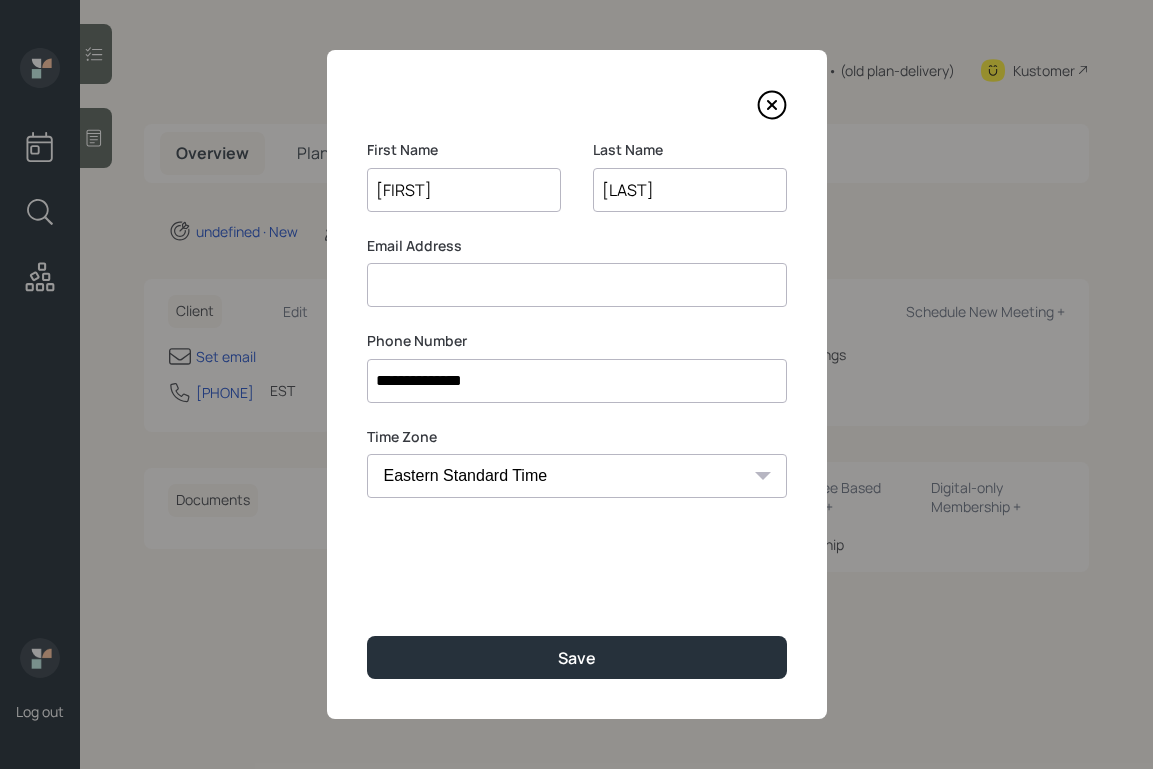type on "[LAST]" 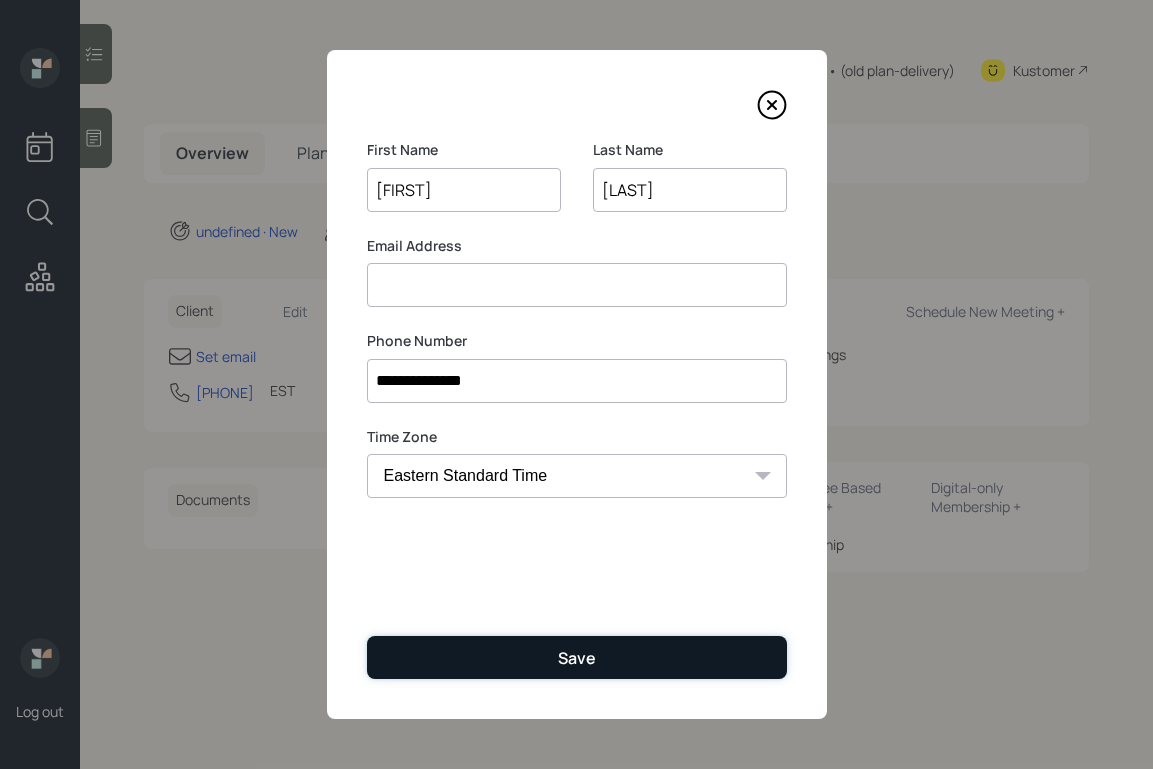 click on "Save" at bounding box center [577, 657] 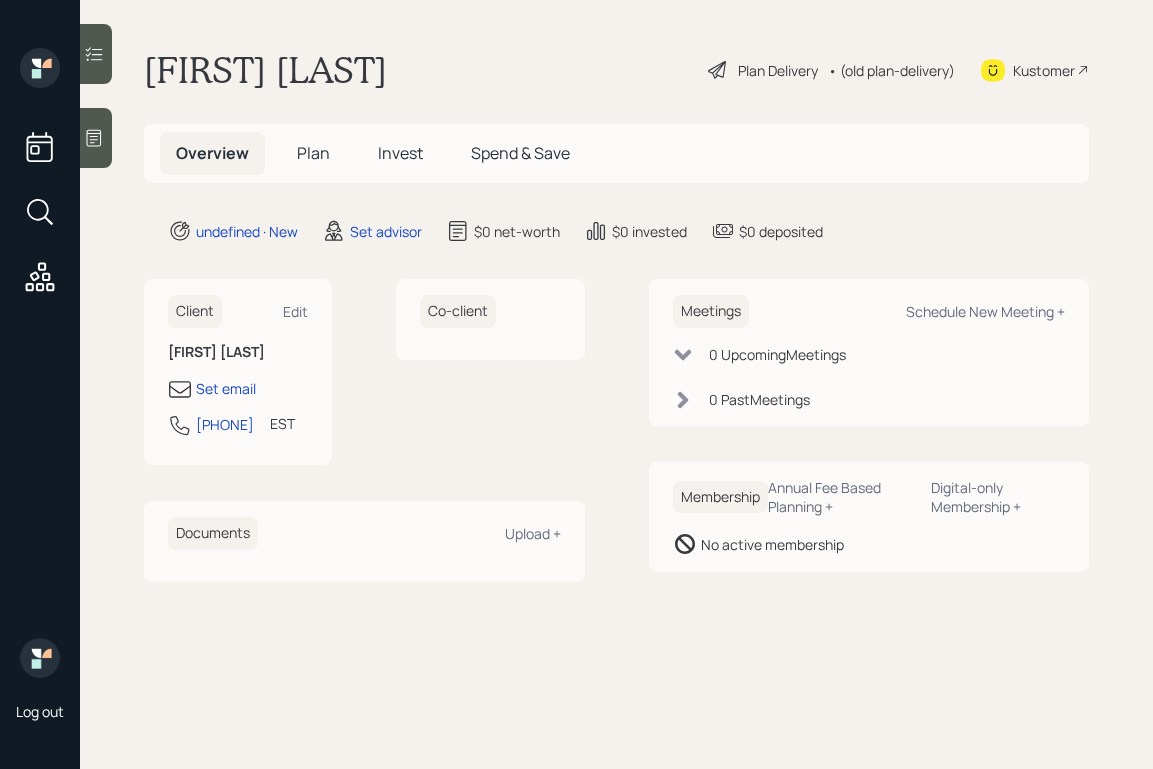scroll, scrollTop: 0, scrollLeft: 0, axis: both 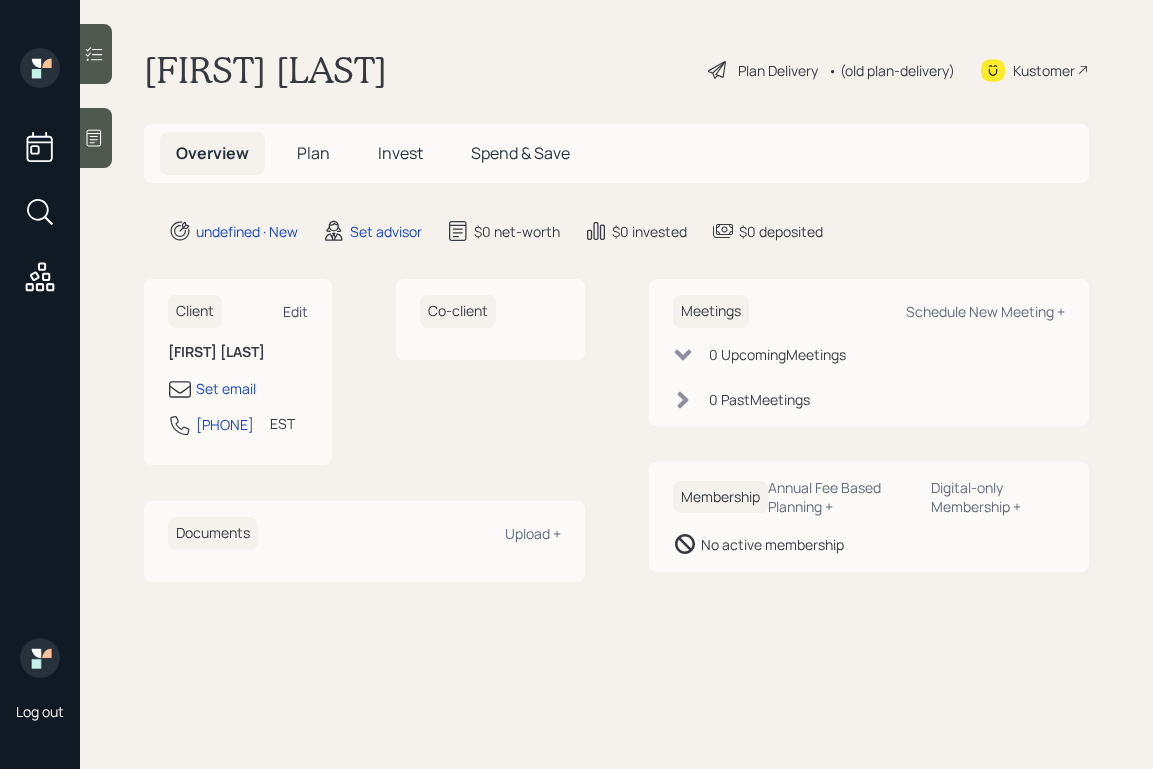 click on "Edit" at bounding box center [295, 311] 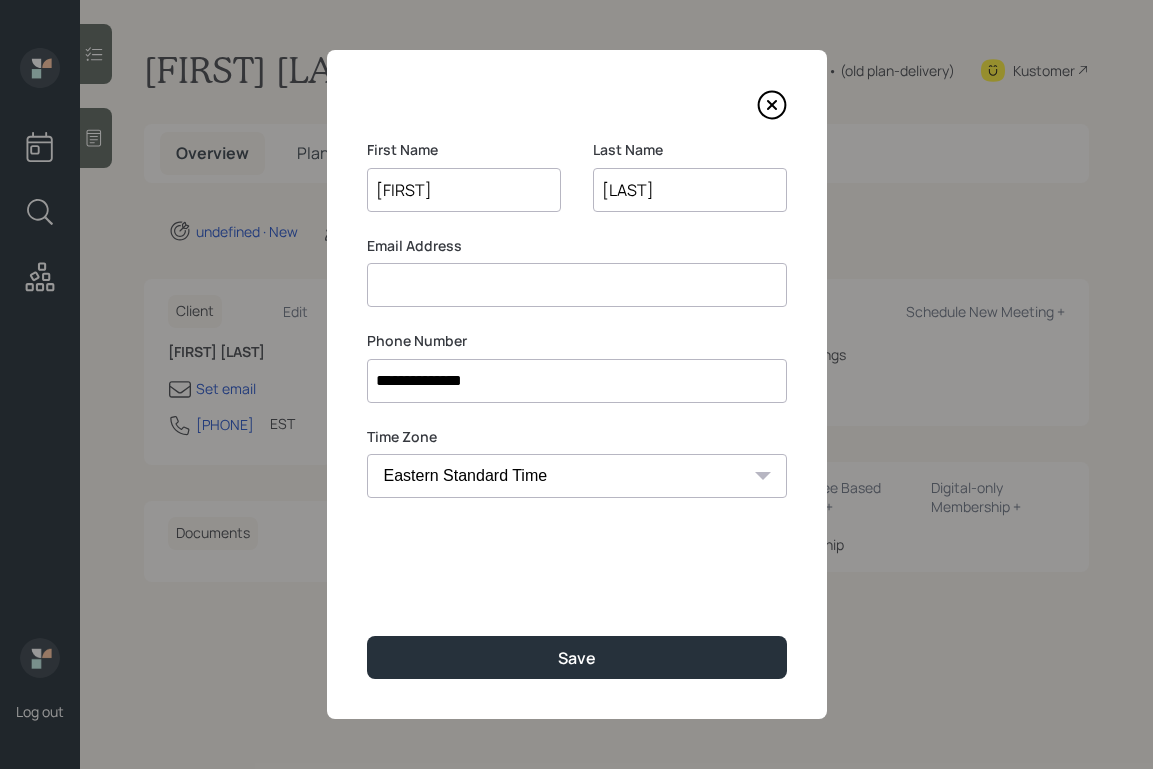 click at bounding box center (577, 285) 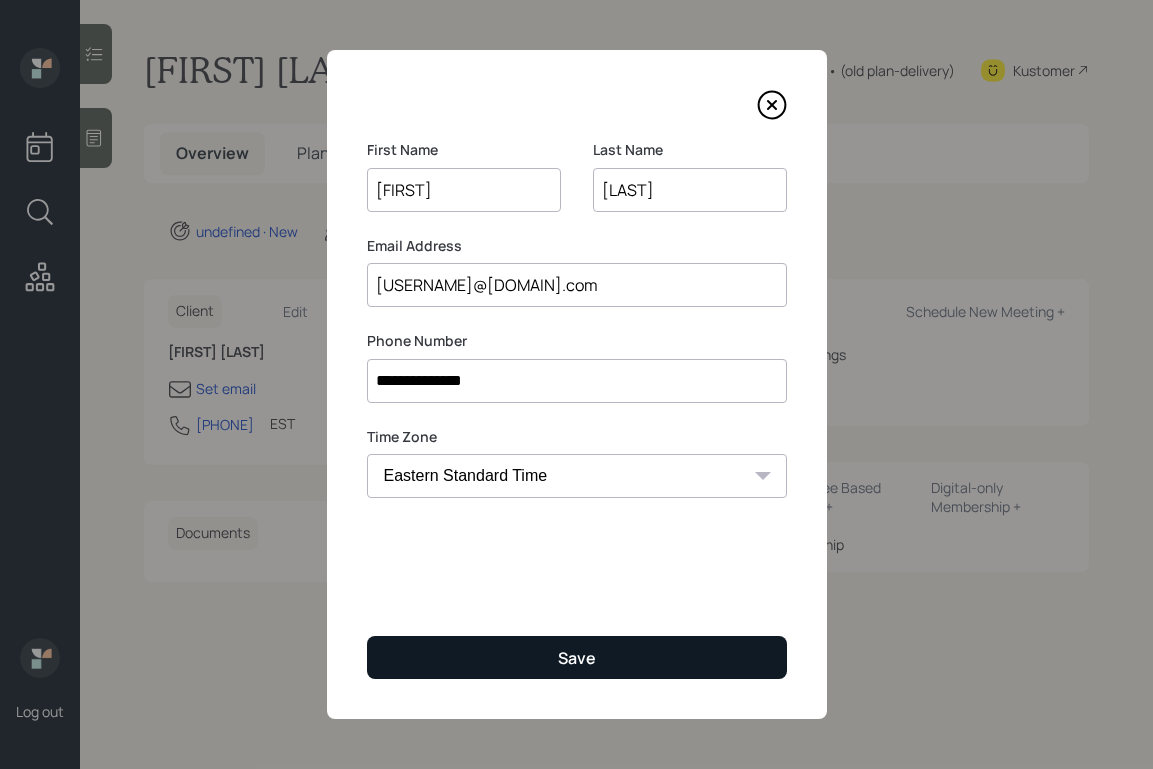 type on "[USERNAME]@[DOMAIN].com" 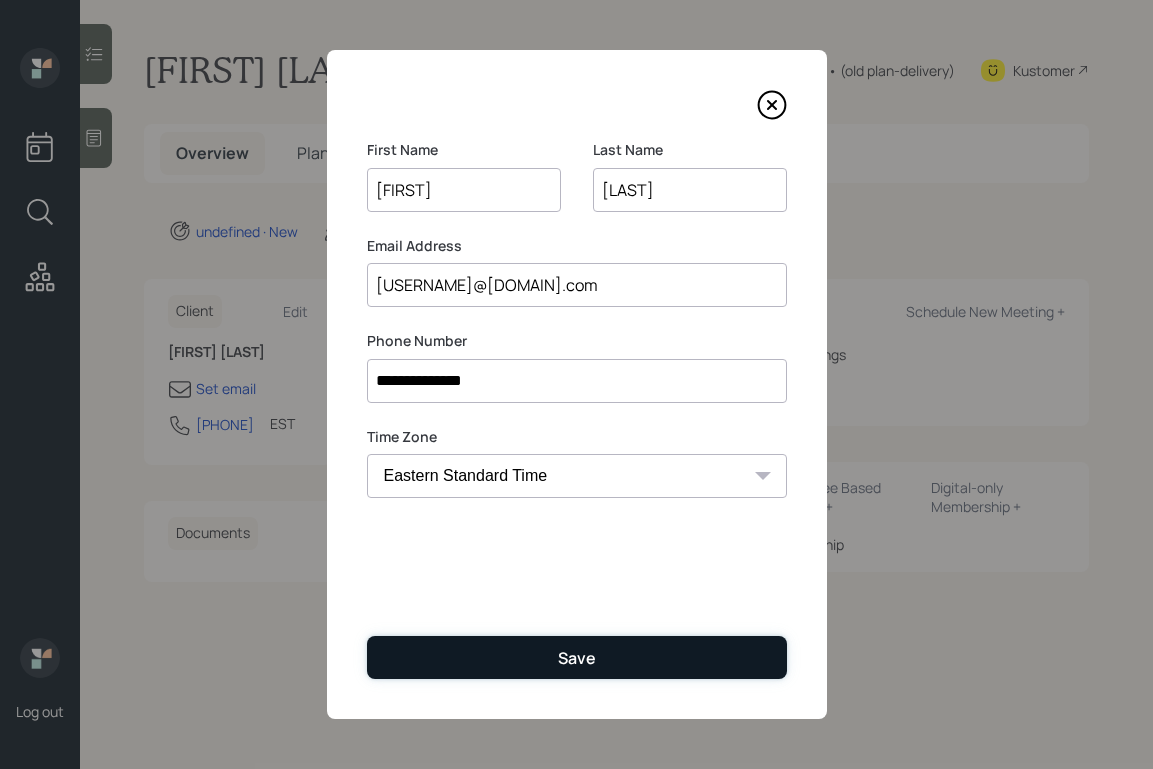 click on "Save" at bounding box center [577, 657] 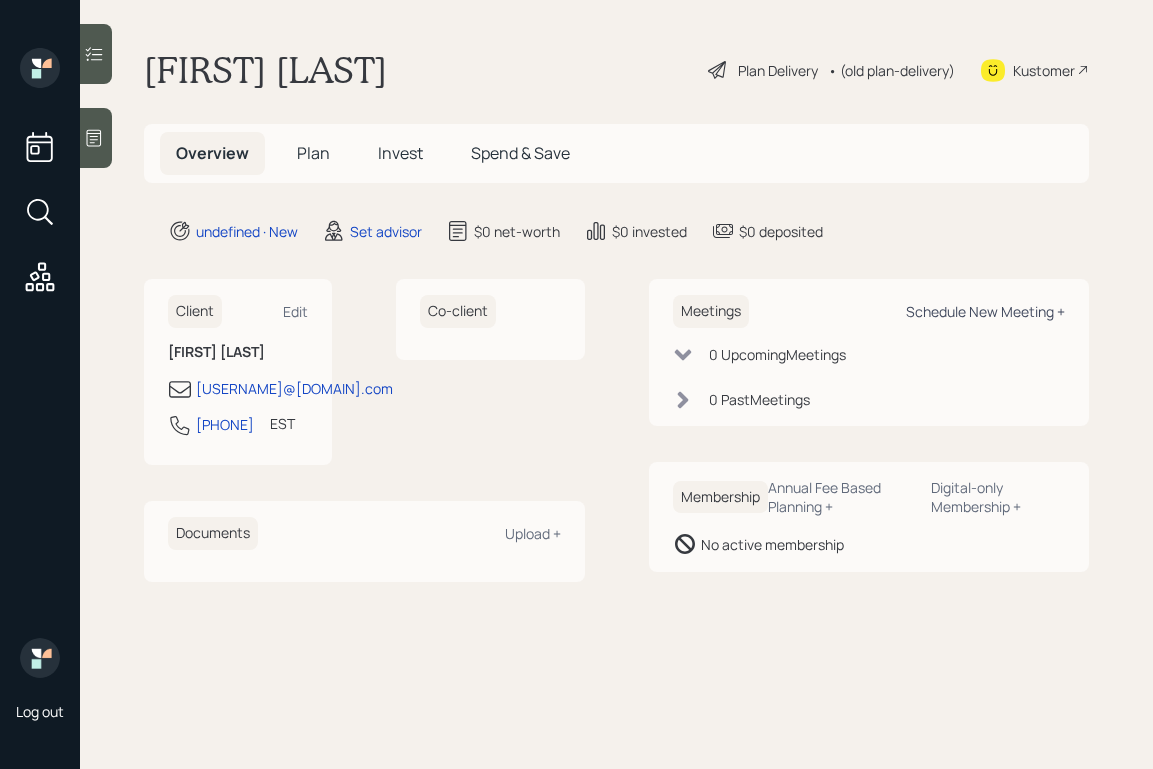 click on "Schedule New Meeting +" at bounding box center [985, 311] 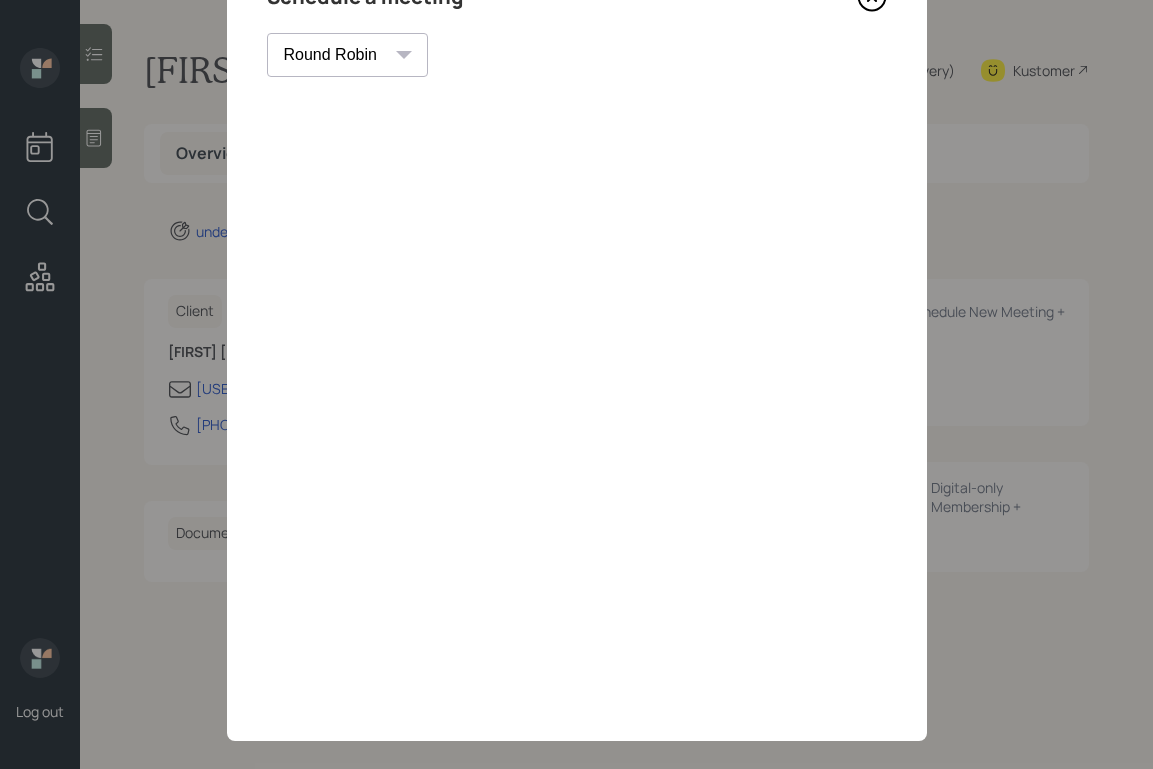 scroll, scrollTop: 60, scrollLeft: 0, axis: vertical 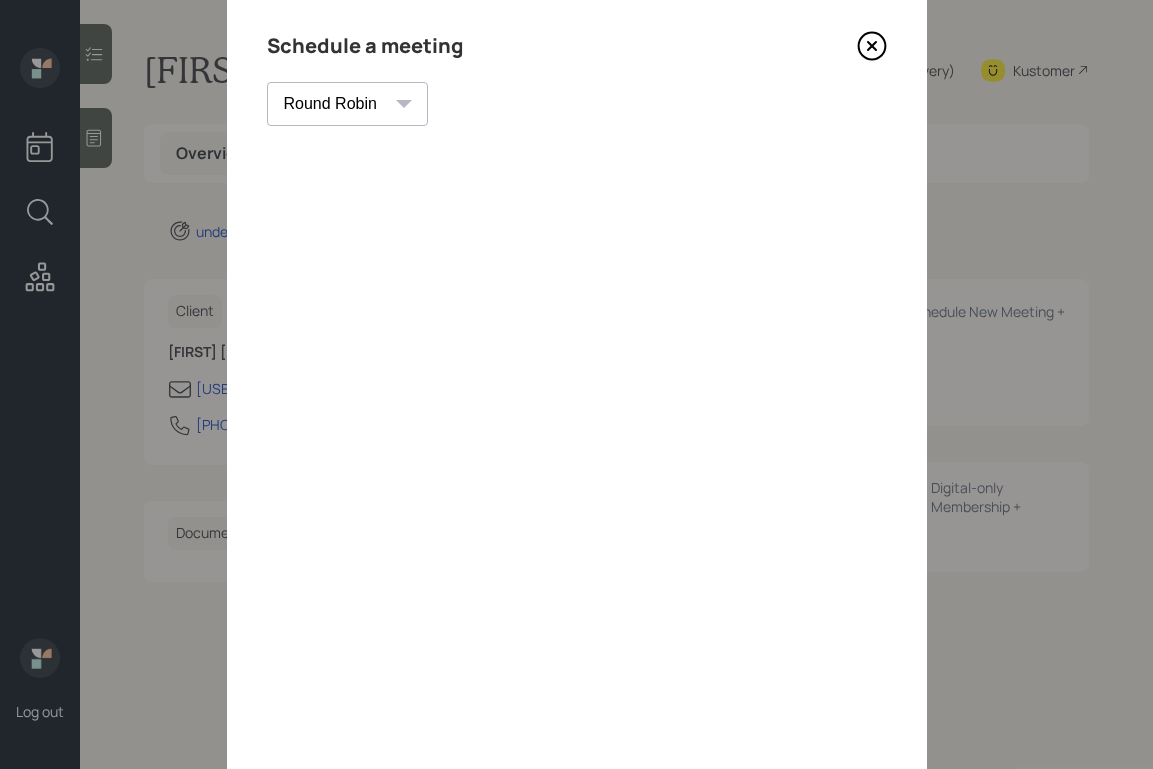 click 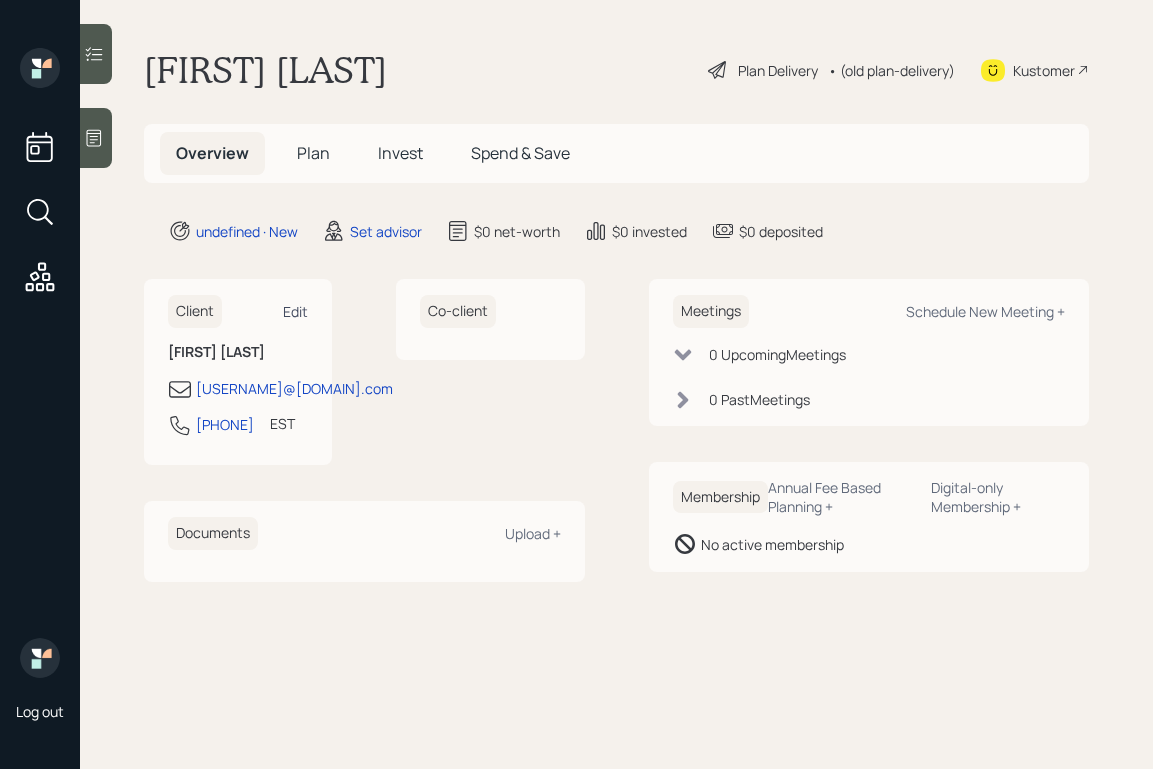 click on "Edit" at bounding box center [295, 311] 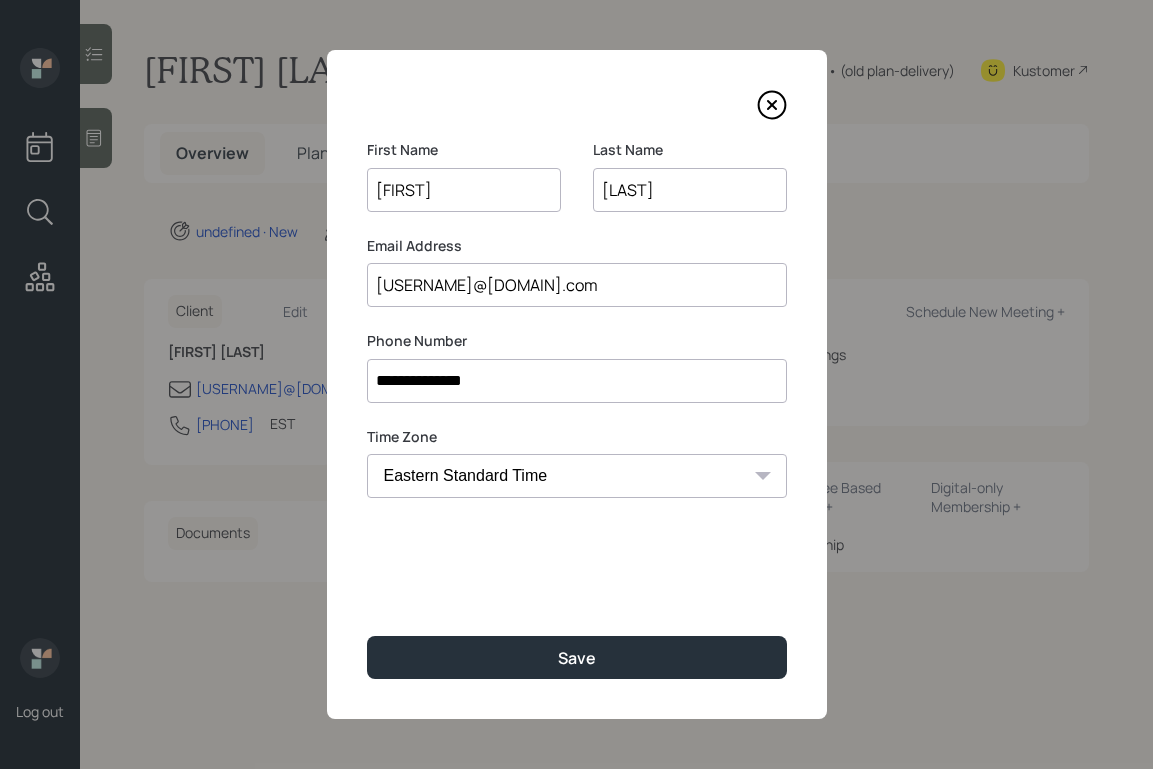 drag, startPoint x: 685, startPoint y: 191, endPoint x: 609, endPoint y: 191, distance: 76 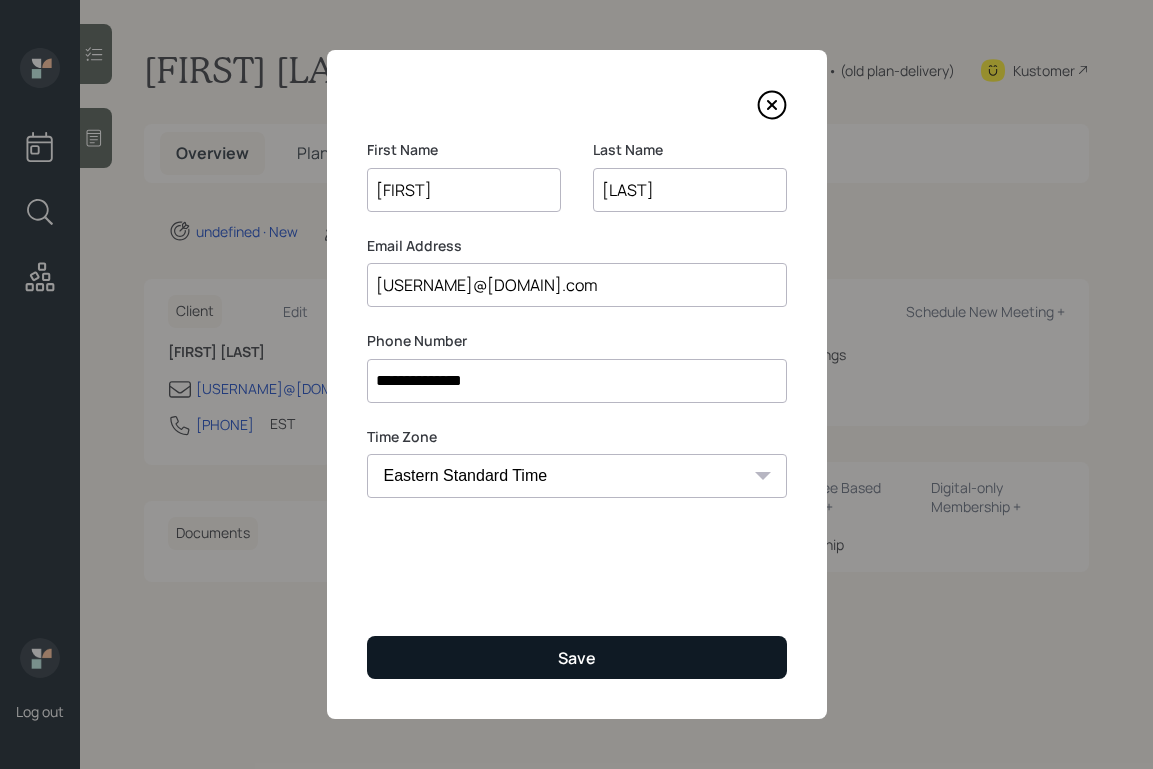type on "[LAST]" 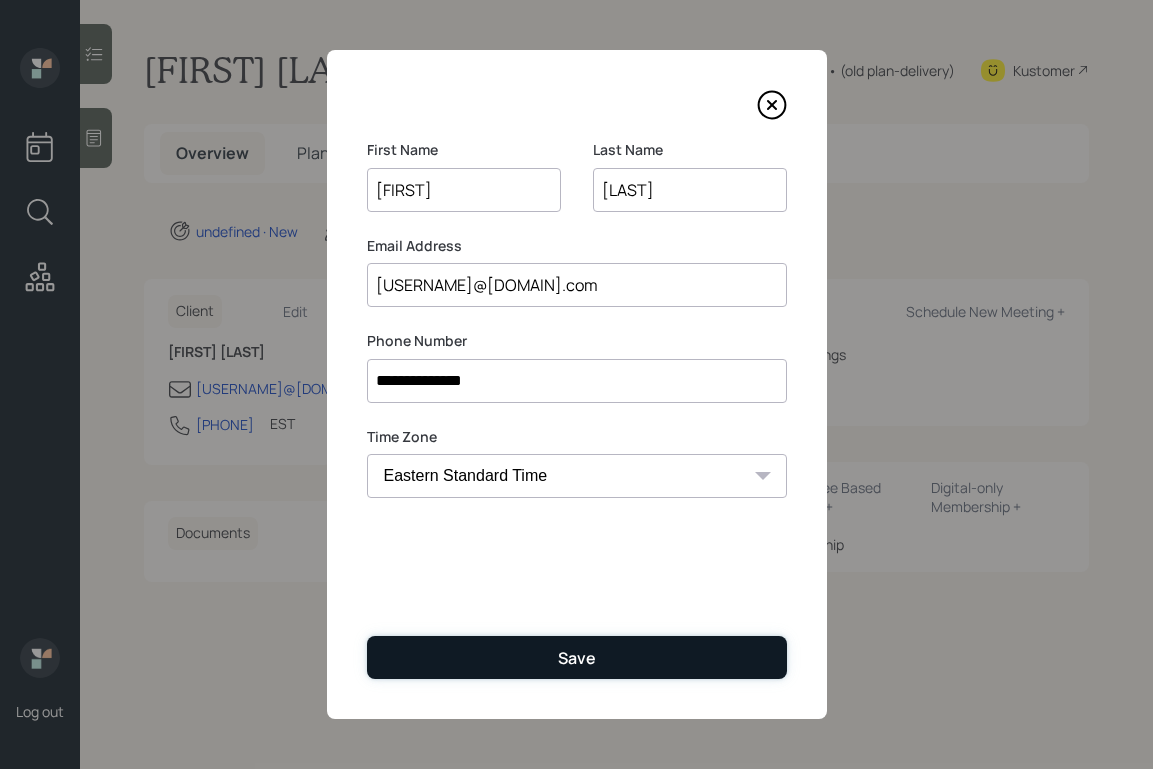 click on "Save" at bounding box center [577, 657] 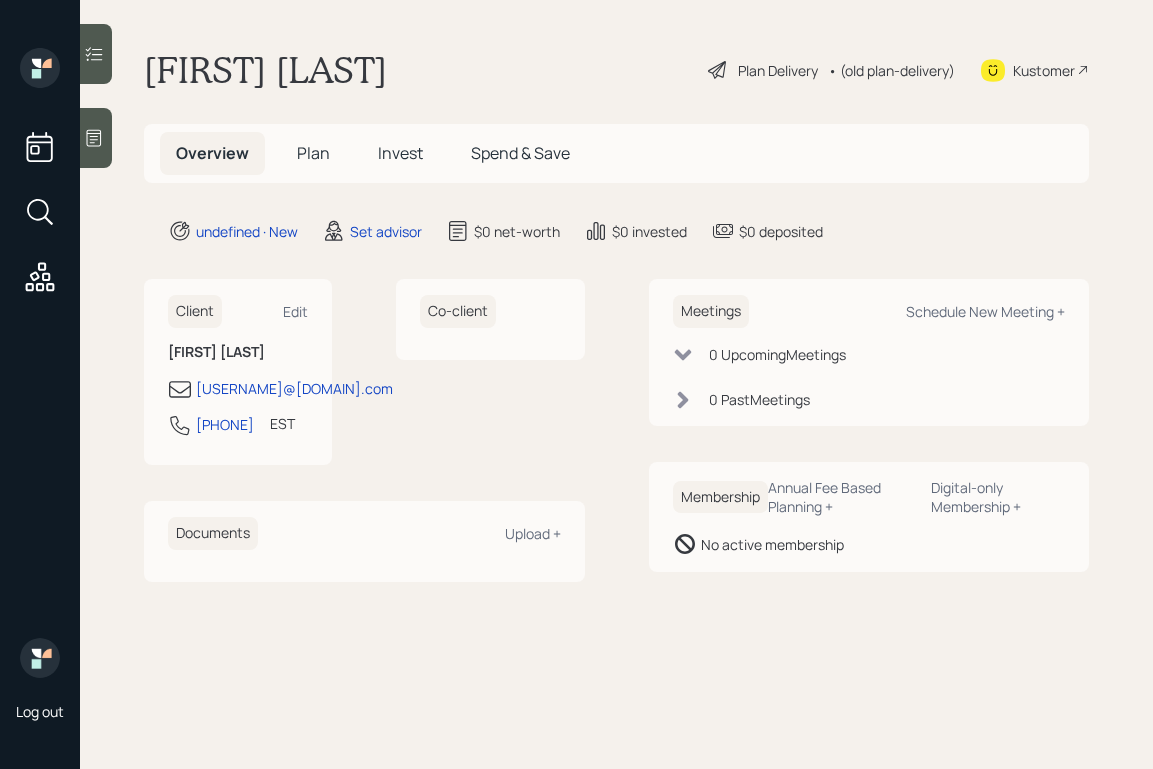 click 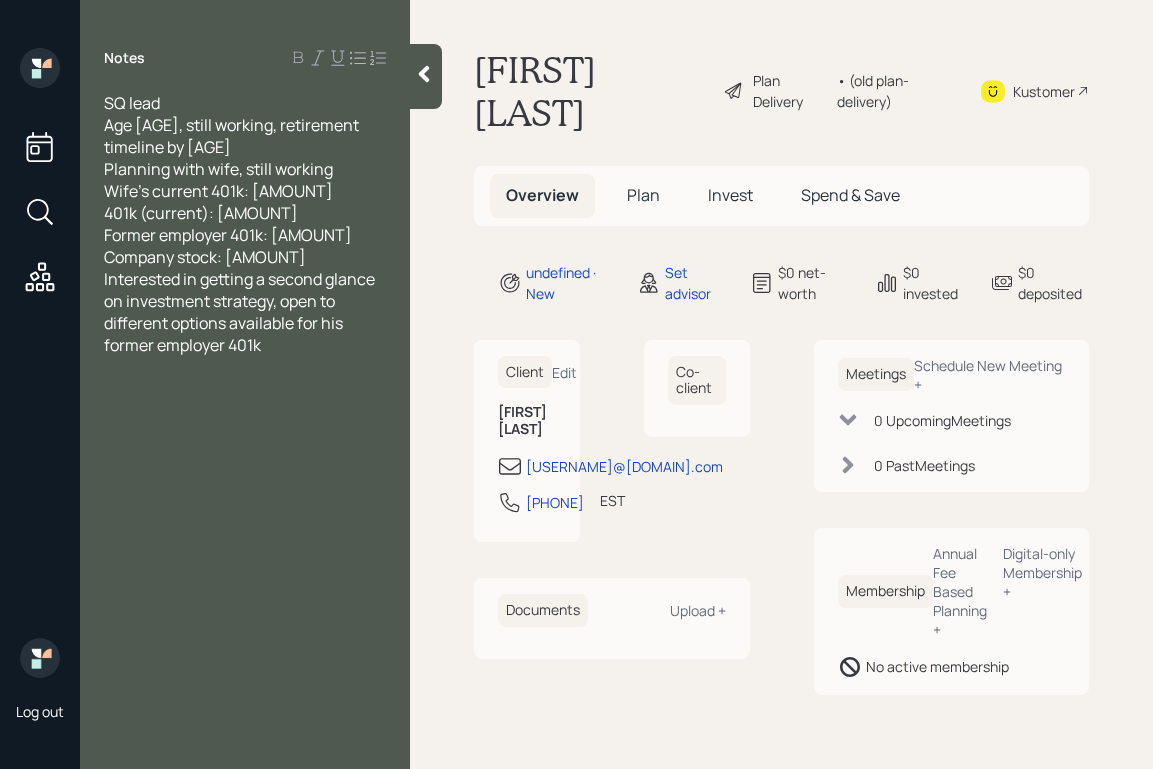 click on "Company stock: [AMOUNT]" at bounding box center (245, 257) 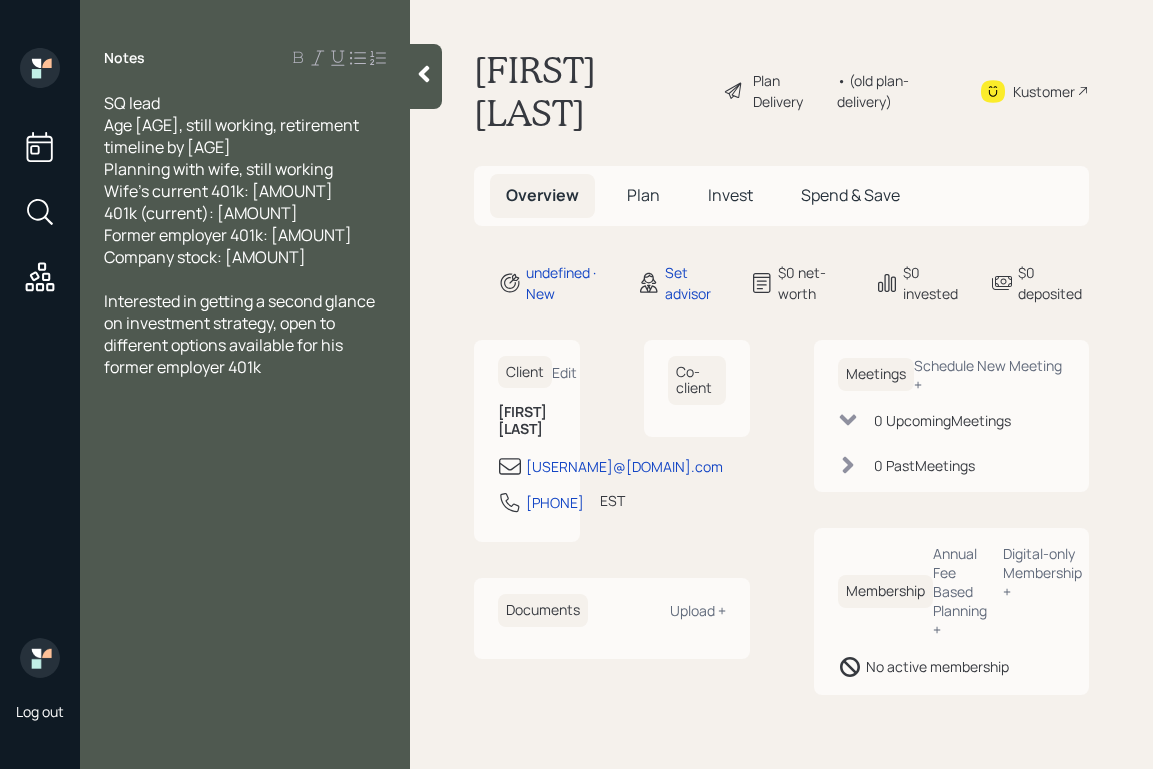 click at bounding box center (426, 76) 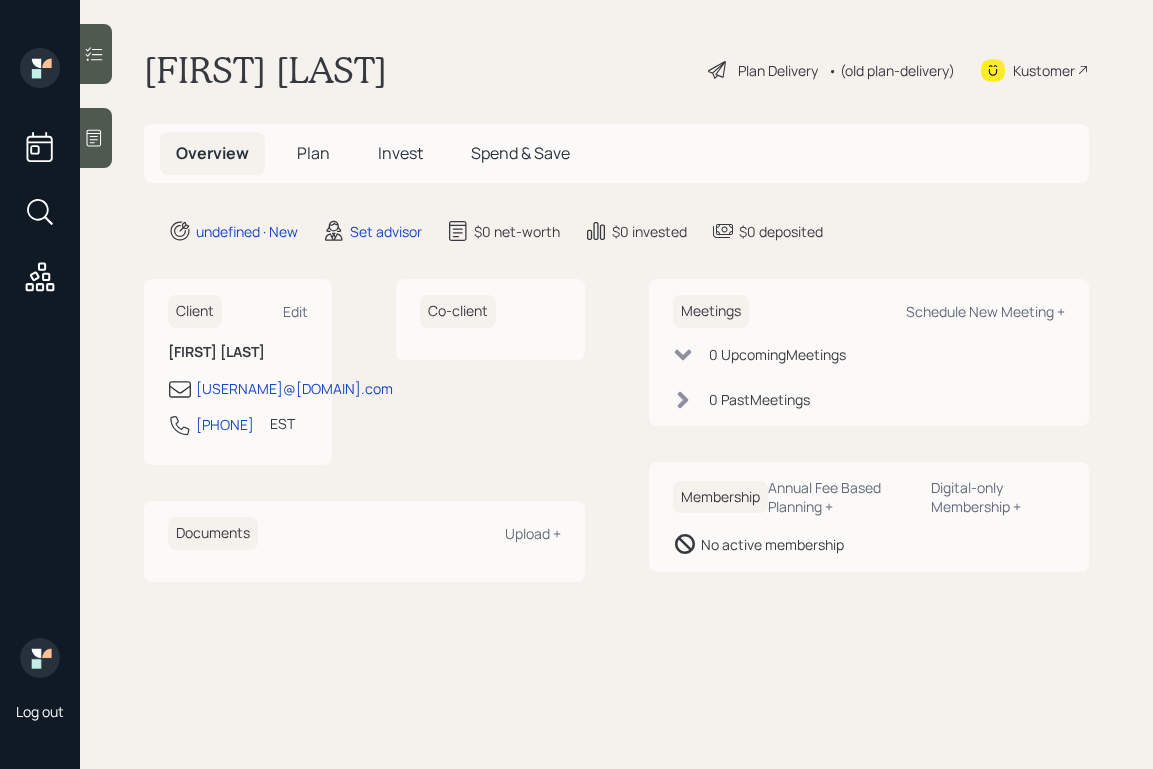 click at bounding box center [96, 138] 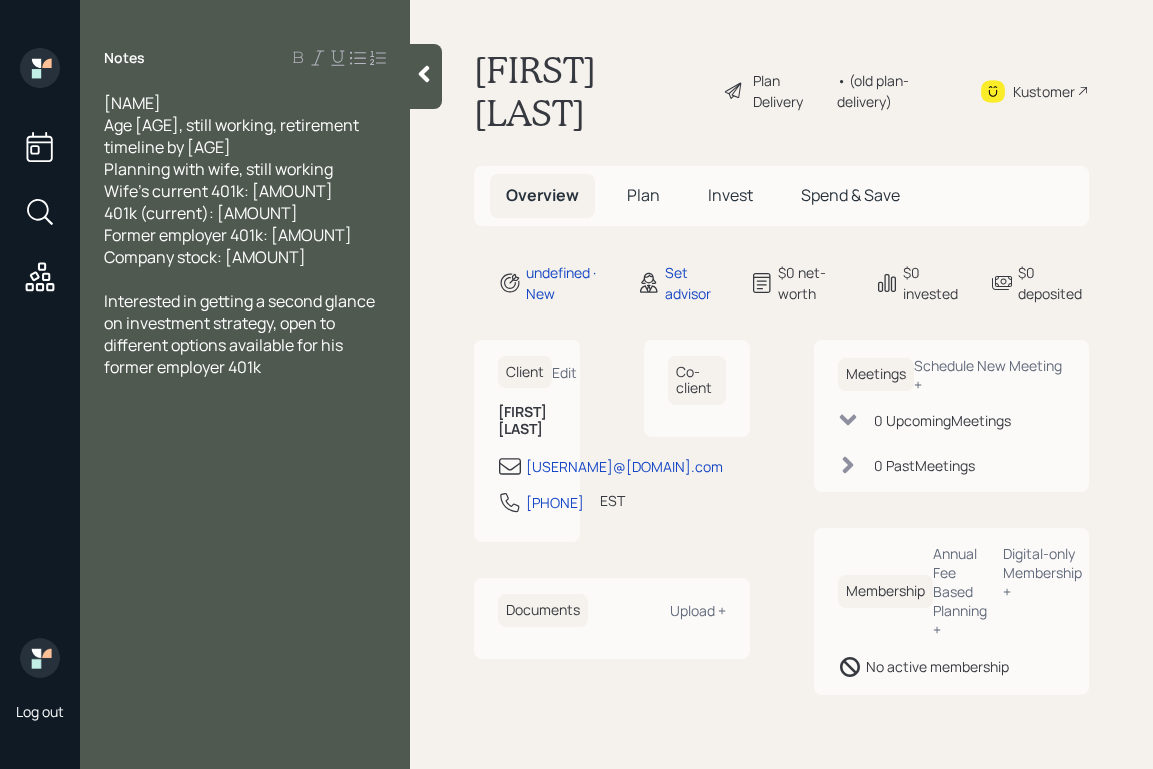 click at bounding box center (426, 76) 